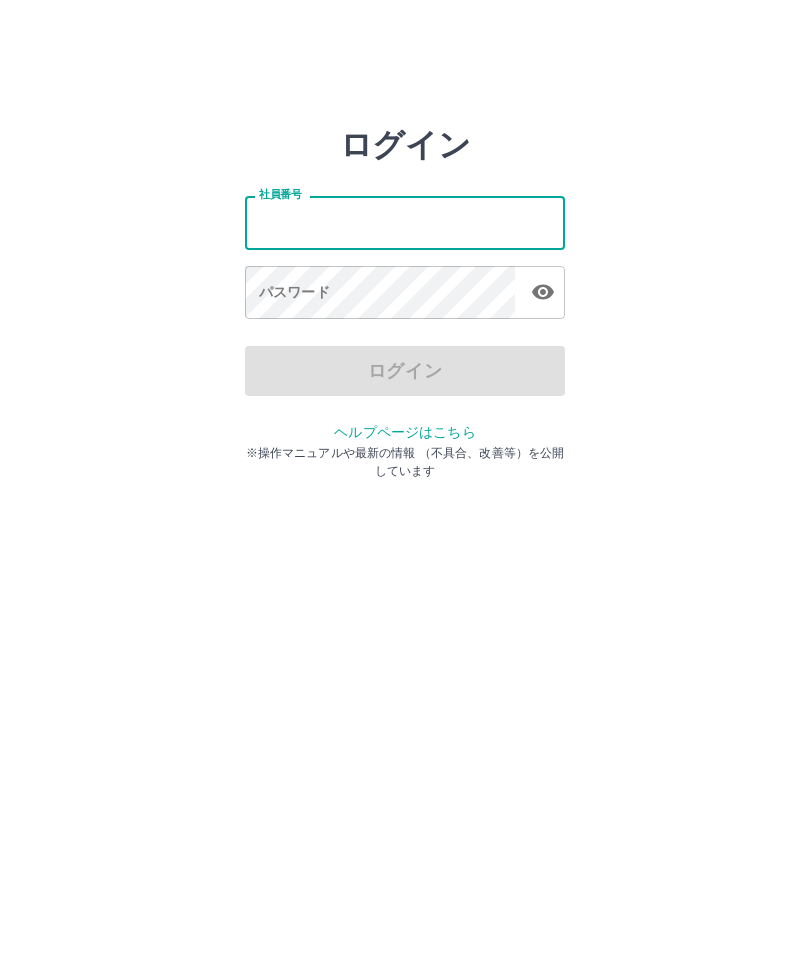 scroll, scrollTop: 0, scrollLeft: 0, axis: both 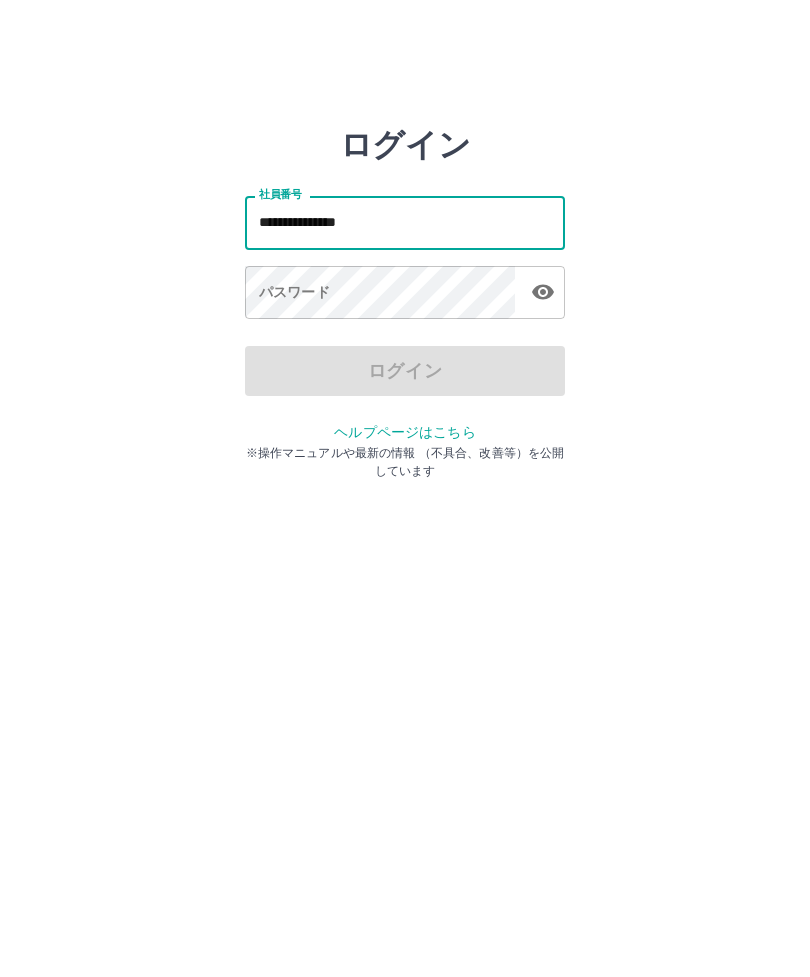click on "**********" at bounding box center (405, 254) 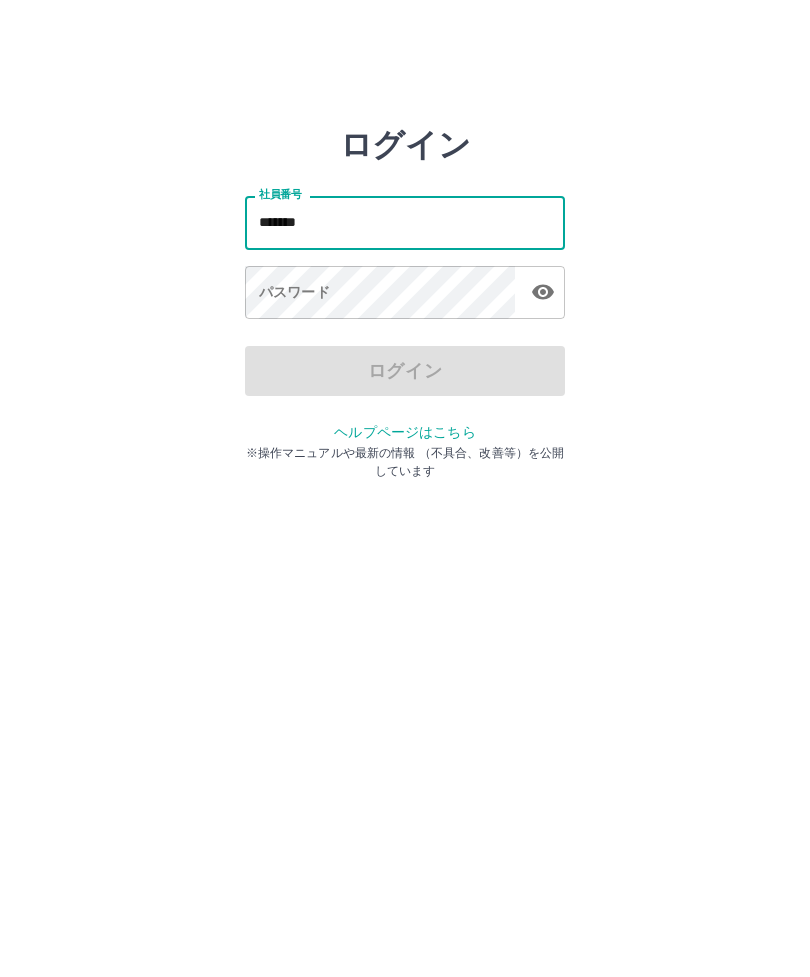 type on "*******" 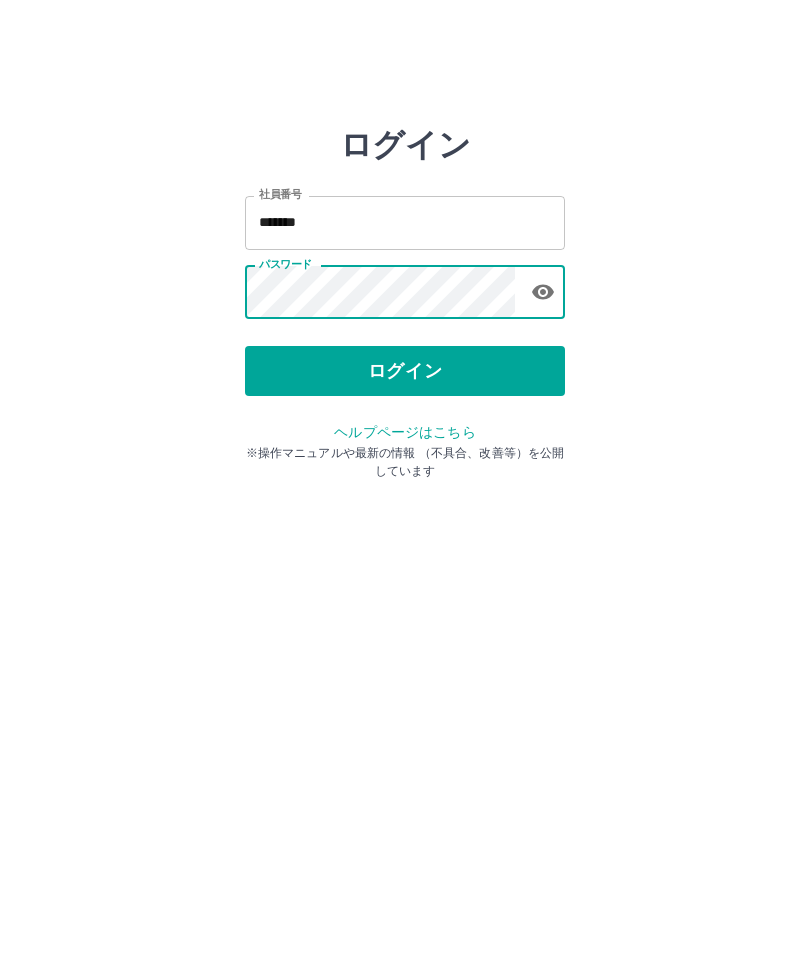 click on "ログイン" at bounding box center [405, 371] 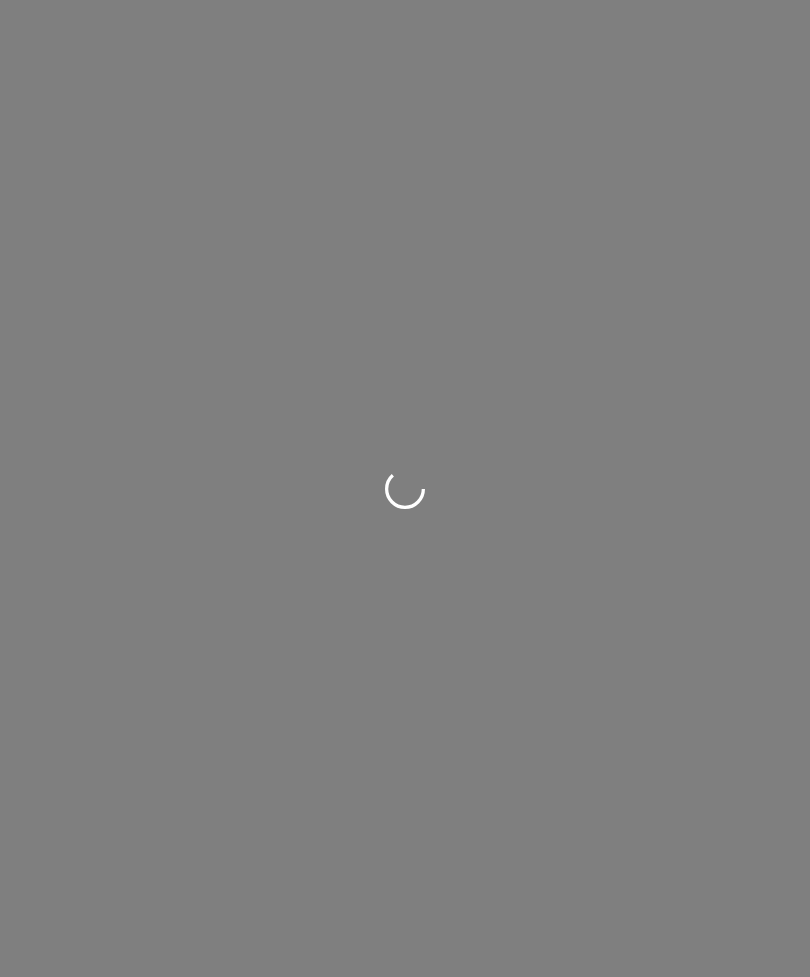 scroll, scrollTop: 0, scrollLeft: 0, axis: both 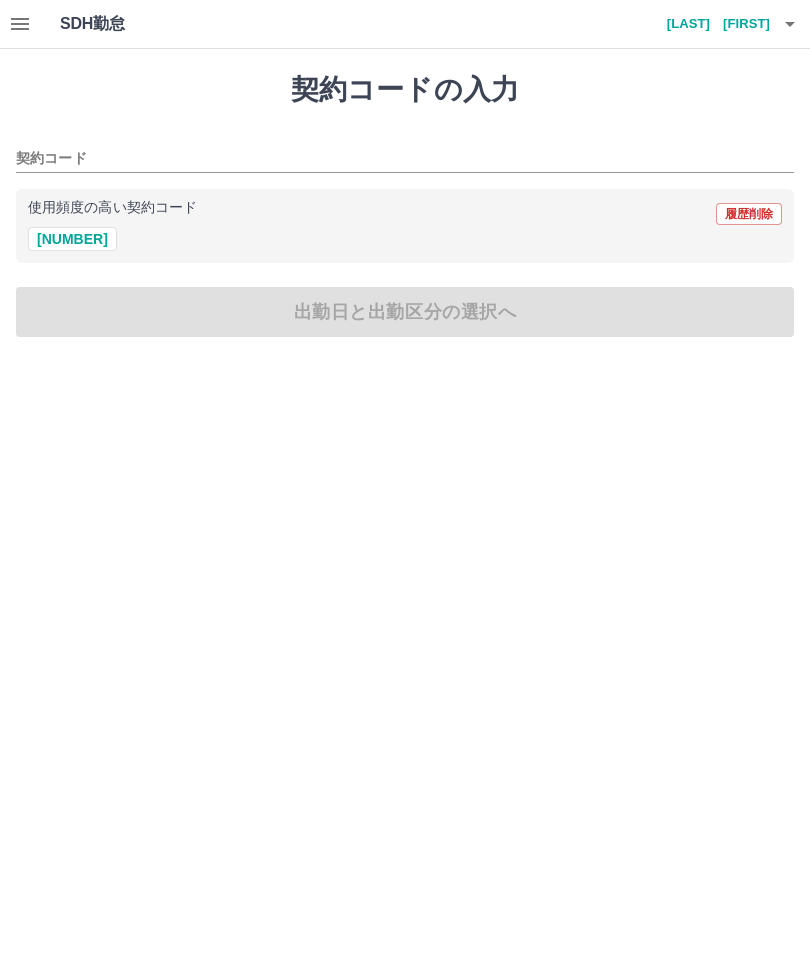 click on "[NUMBER]" at bounding box center (72, 239) 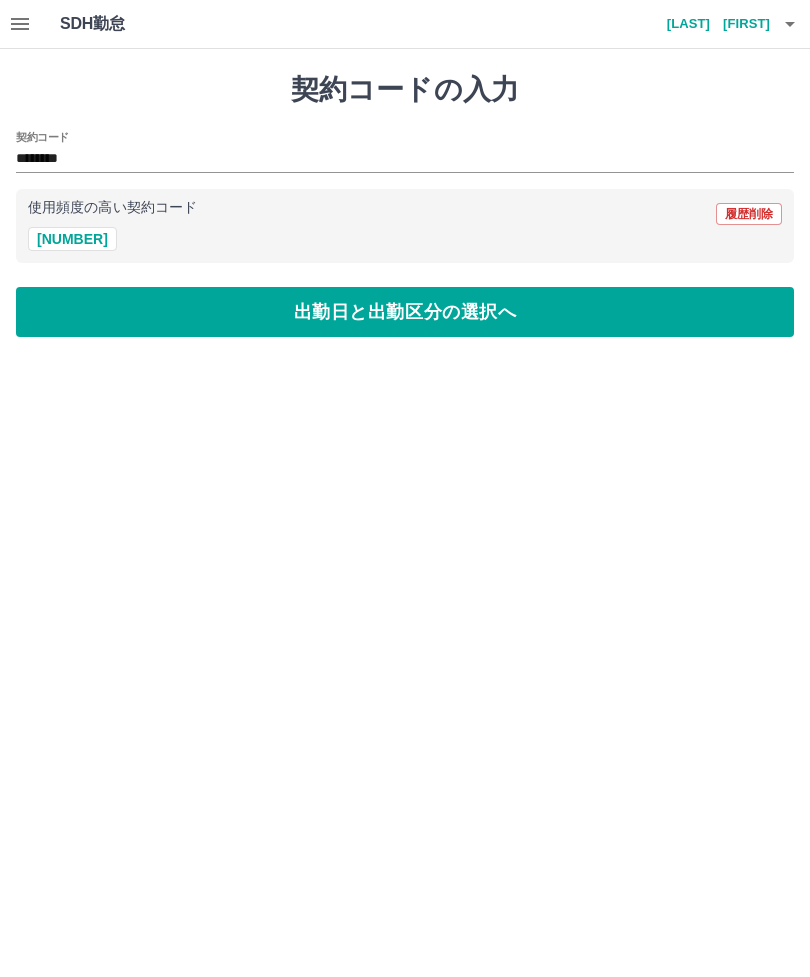 click on "出勤日と出勤区分の選択へ" at bounding box center [405, 312] 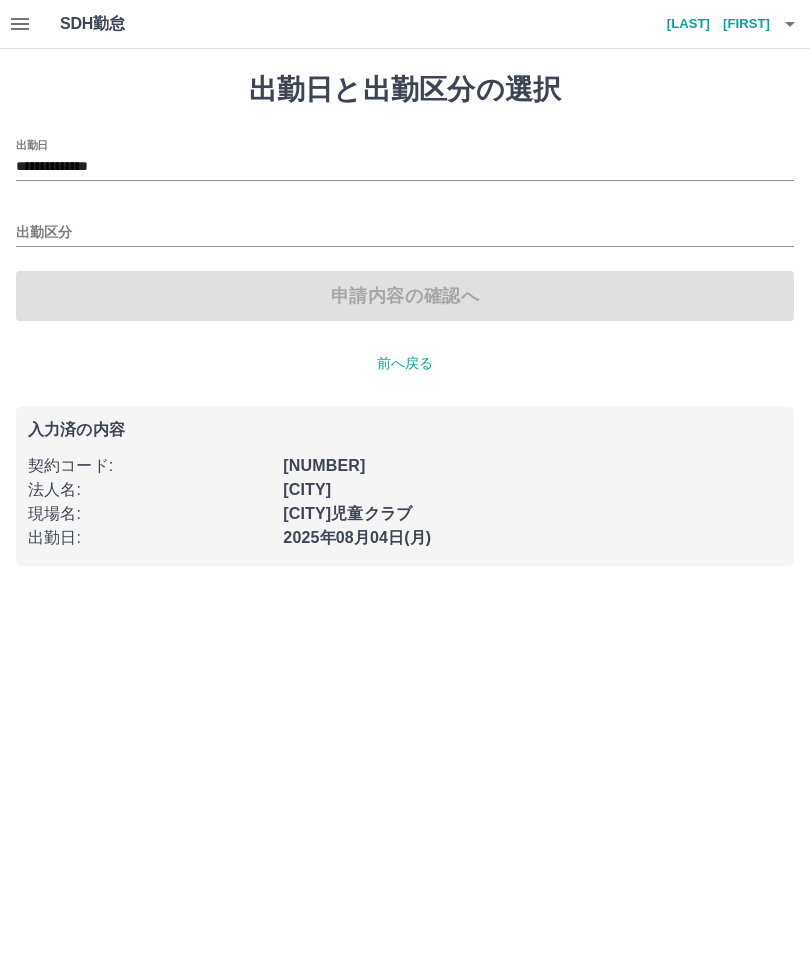 click on "出勤区分" at bounding box center [405, 233] 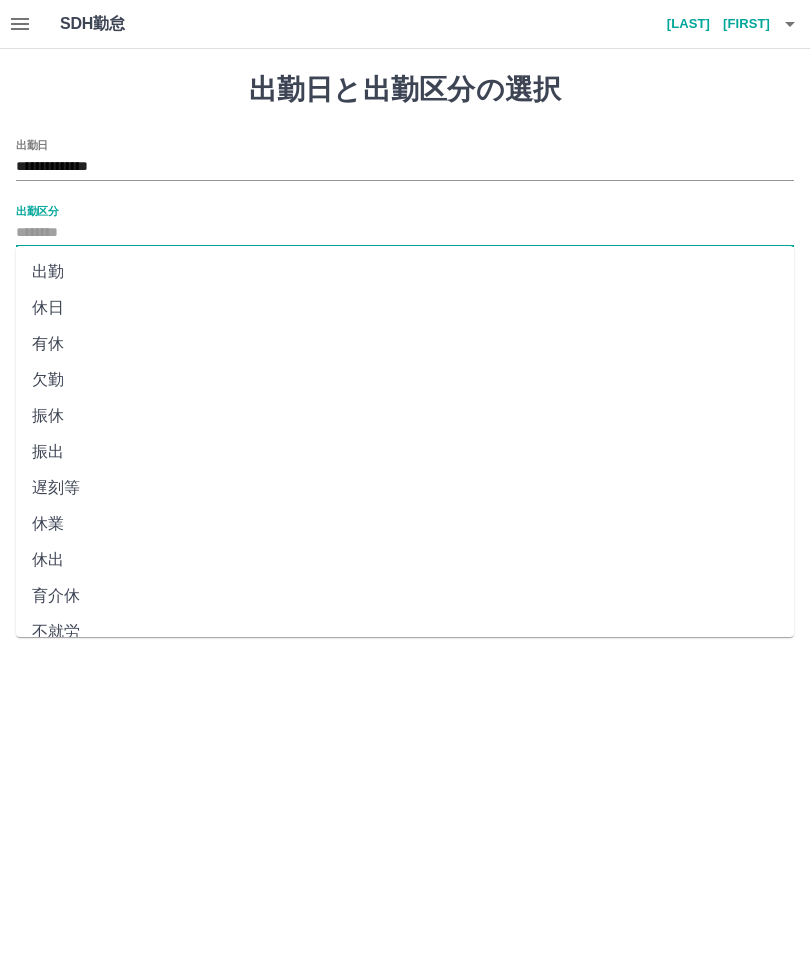 click on "出勤" at bounding box center (405, 272) 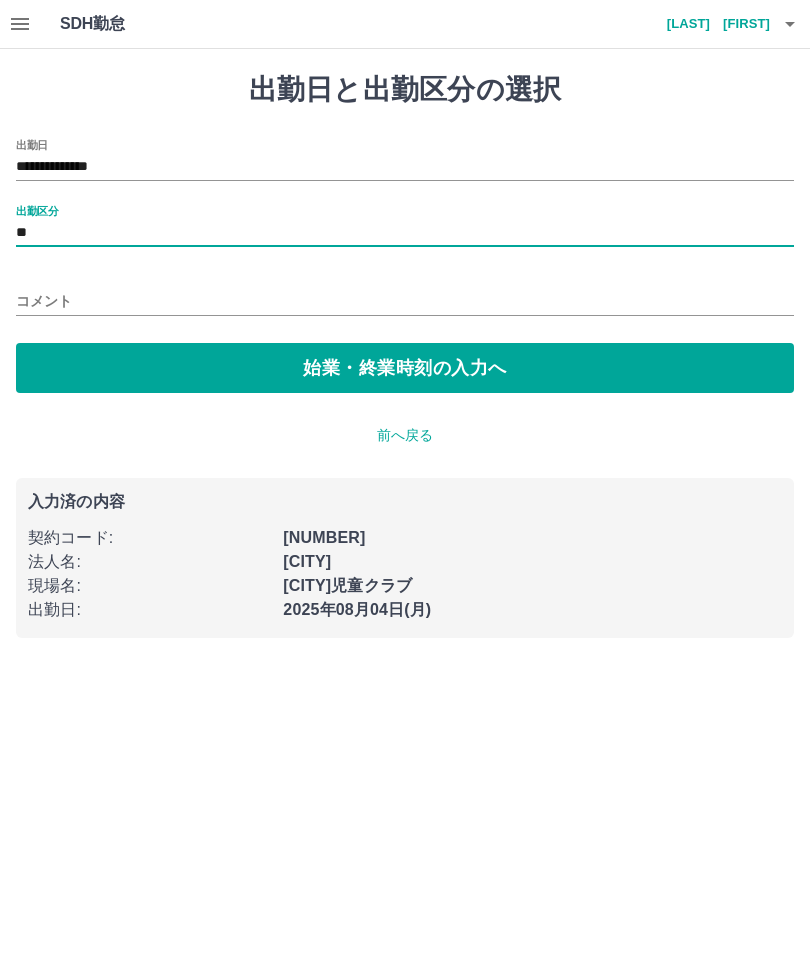 click on "始業・終業時刻の入力へ" at bounding box center [405, 368] 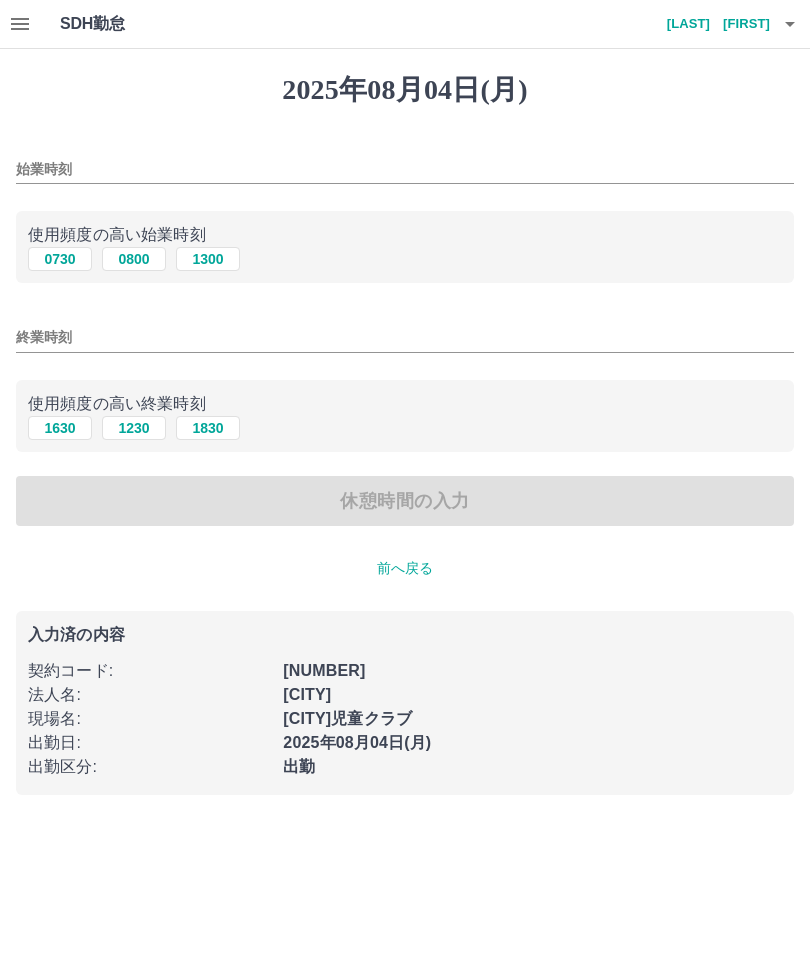 click on "1300" at bounding box center [208, 259] 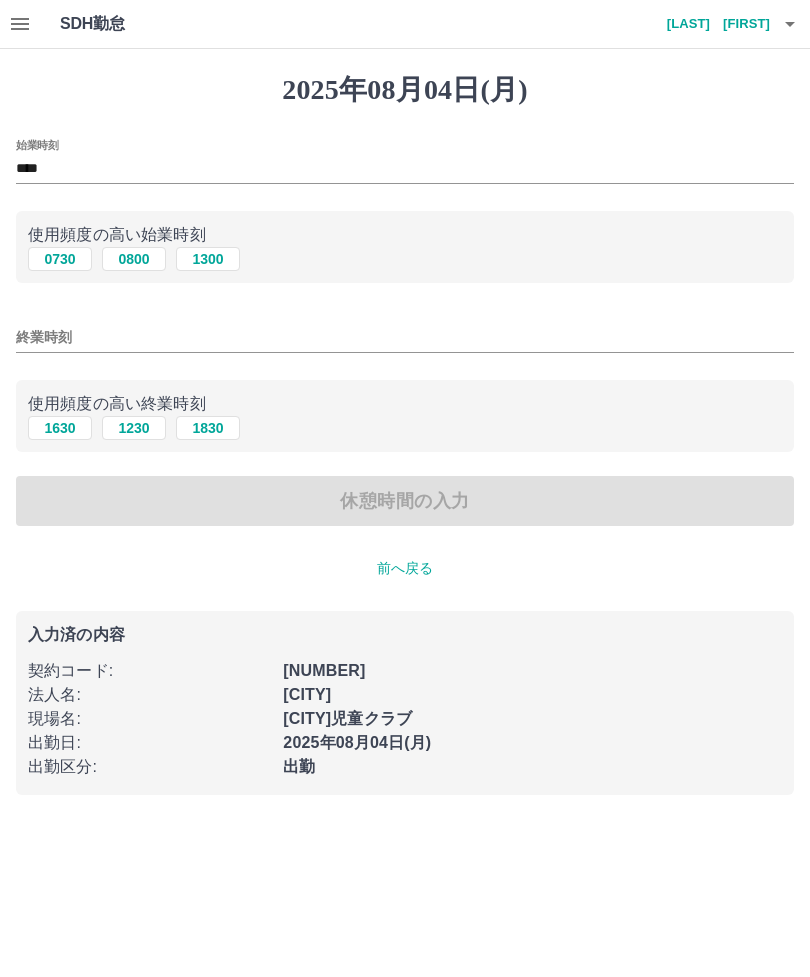 click on "終業時刻" at bounding box center [405, 337] 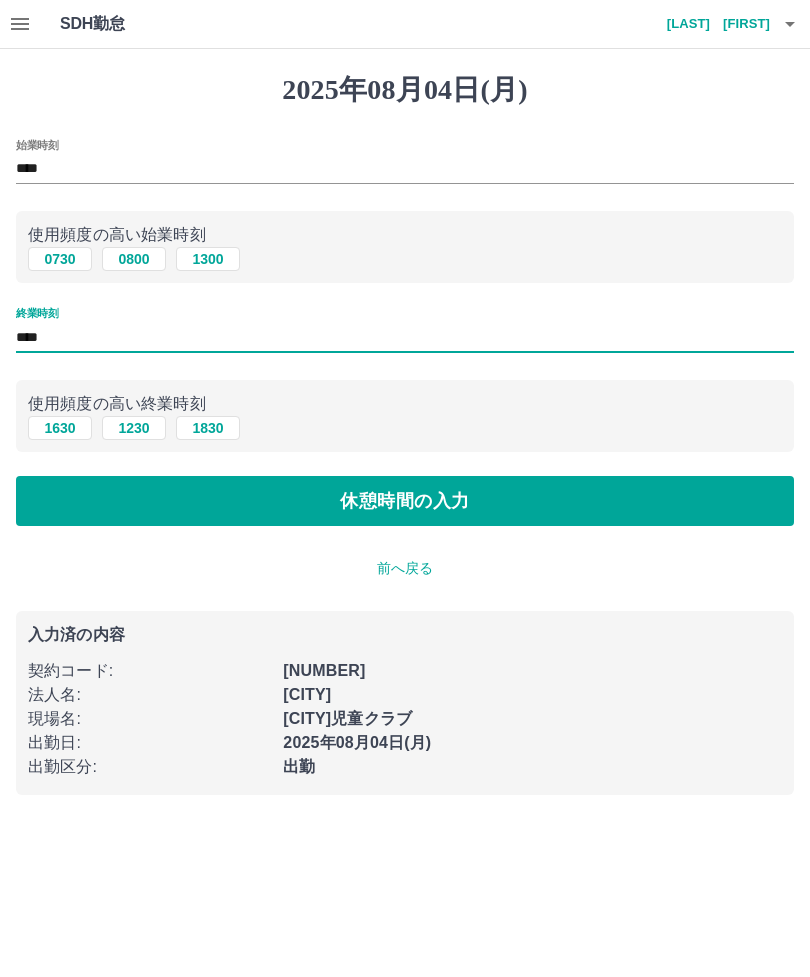 type on "****" 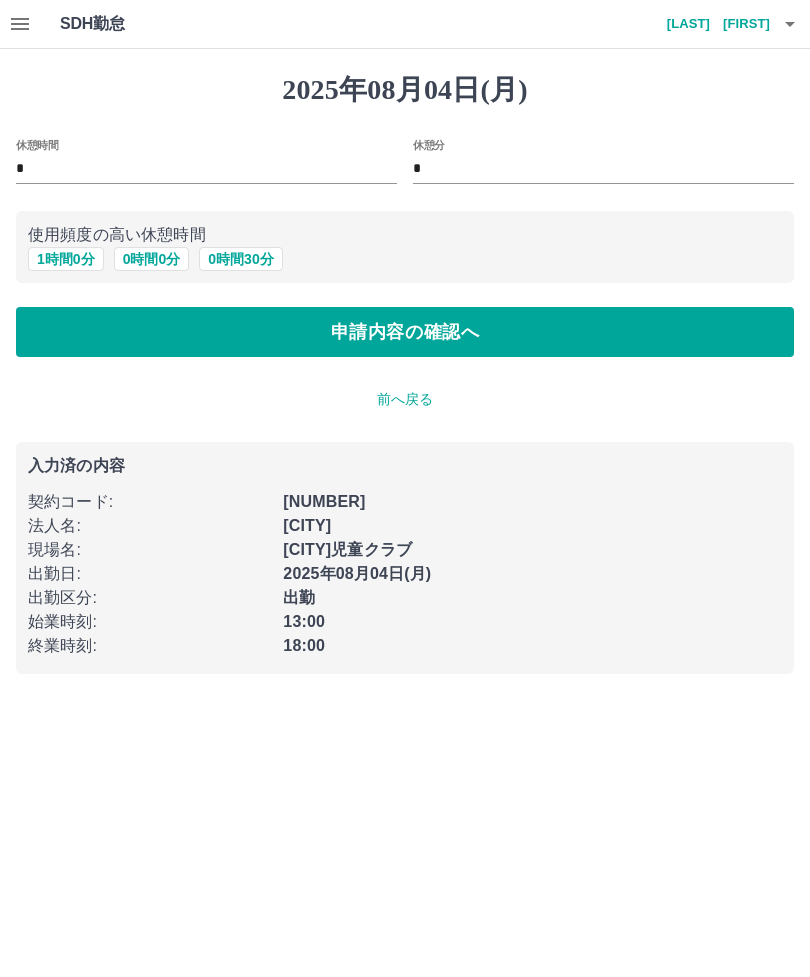 click on "申請内容の確認へ" at bounding box center [405, 332] 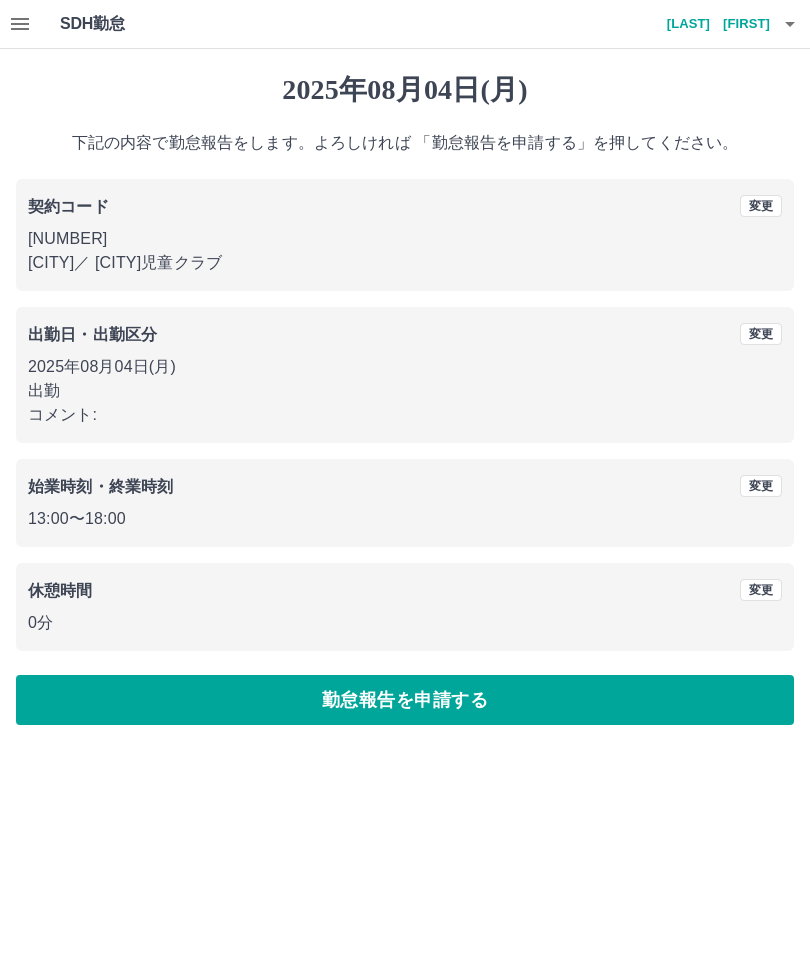click on "勤怠報告を申請する" at bounding box center (405, 700) 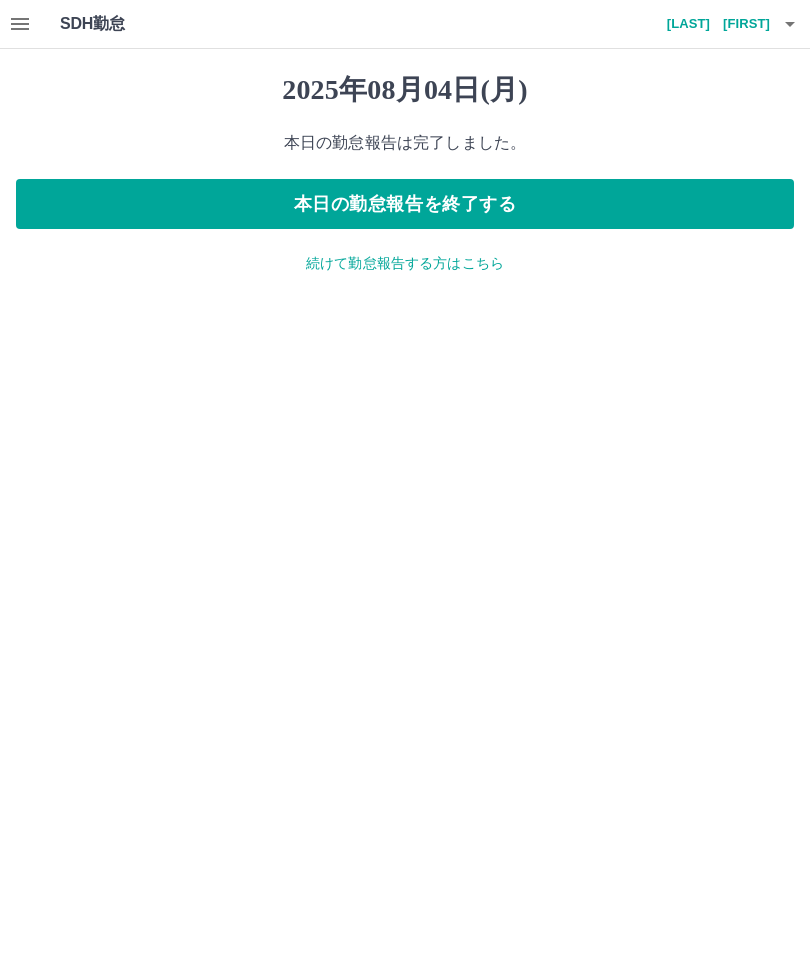 click on "本日の勤怠報告を終了する" at bounding box center [405, 204] 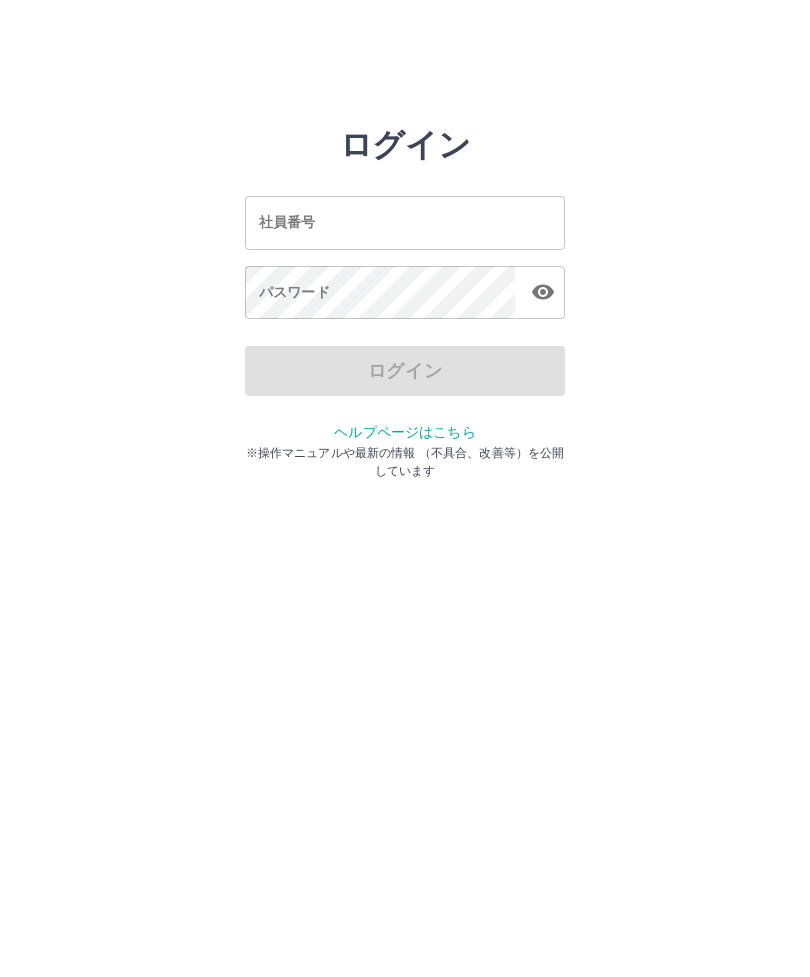 scroll, scrollTop: 0, scrollLeft: 0, axis: both 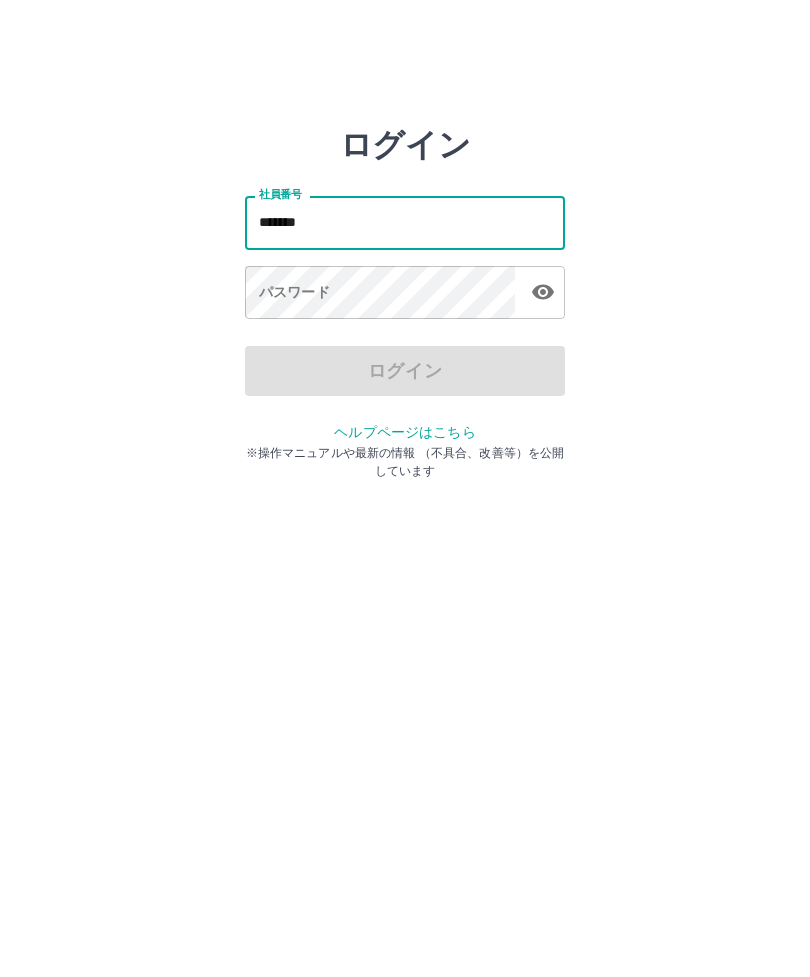 type on "*******" 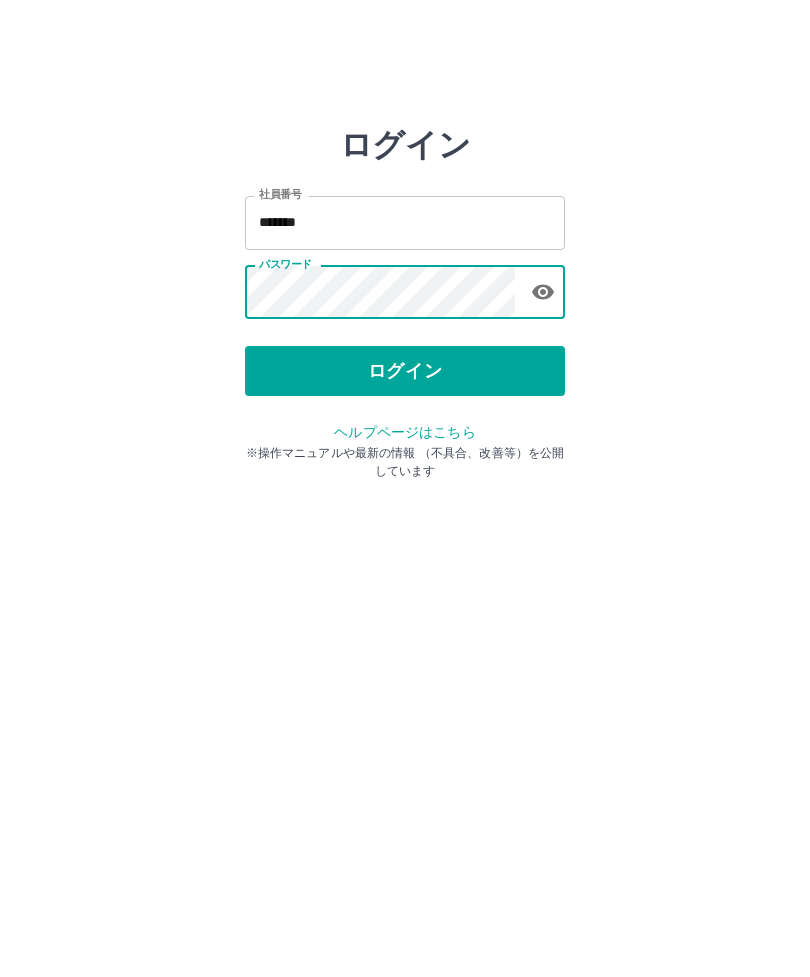 click on "ログイン" at bounding box center (405, 371) 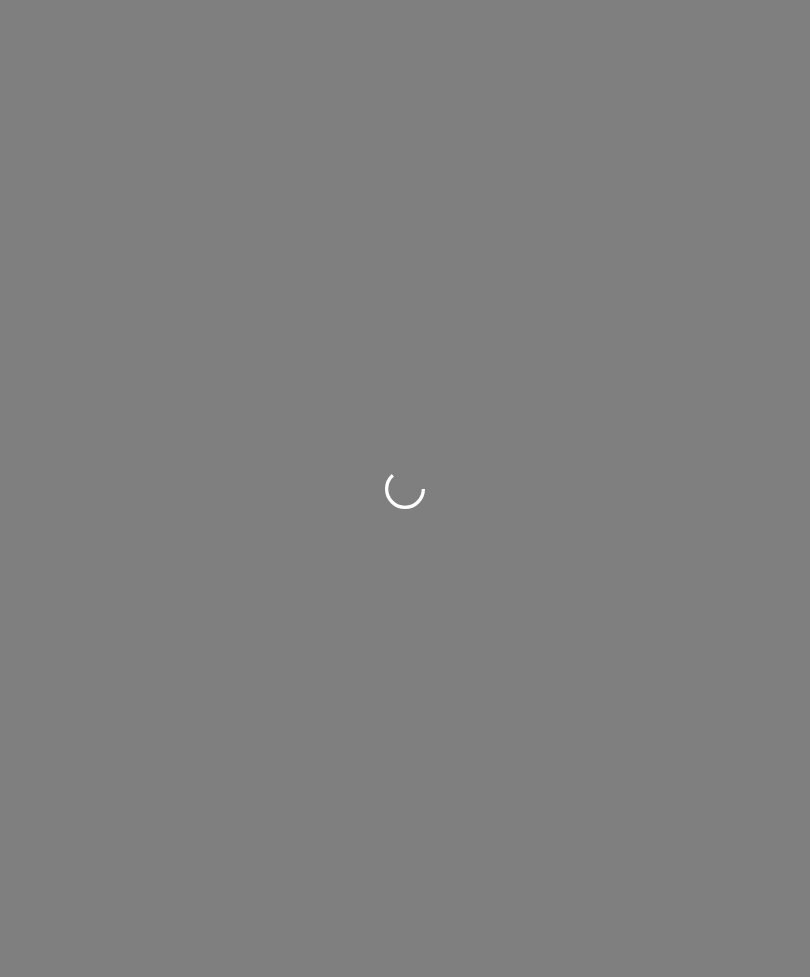 scroll, scrollTop: 0, scrollLeft: 0, axis: both 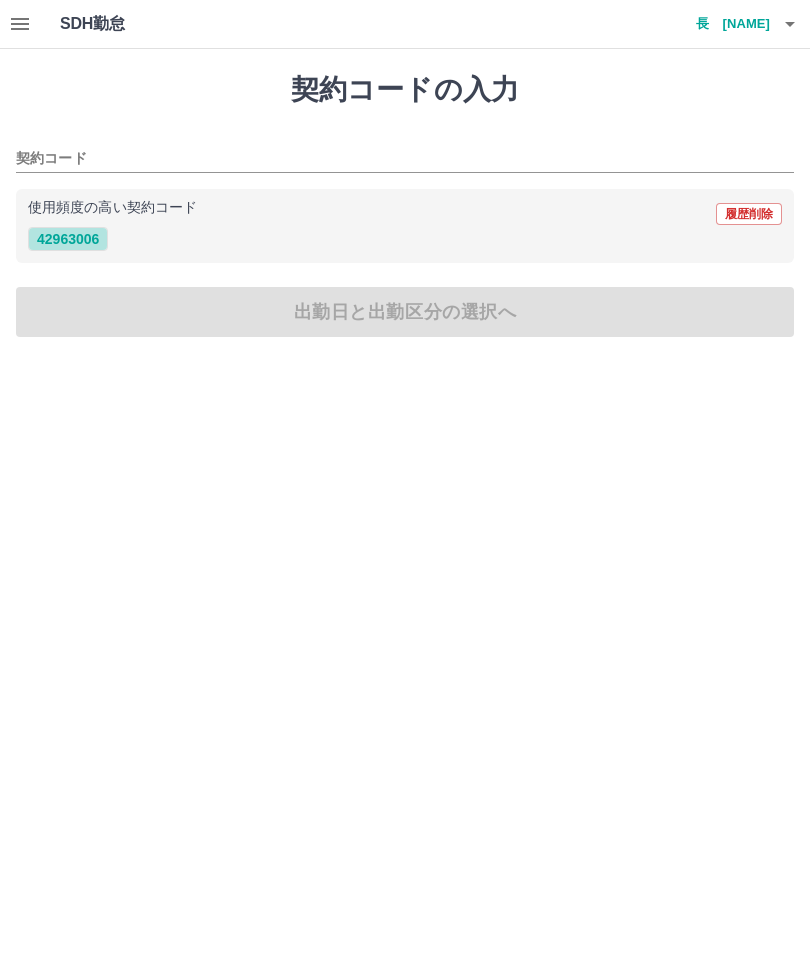 click on "42963006" at bounding box center (68, 239) 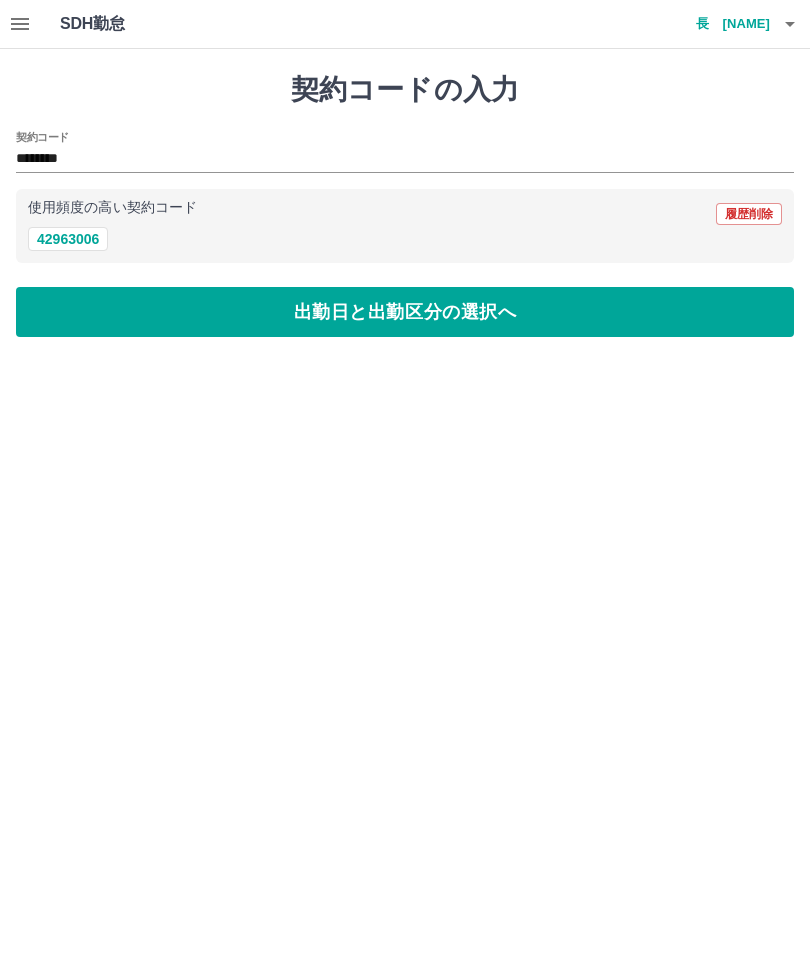 click on "出勤日と出勤区分の選択へ" at bounding box center (405, 312) 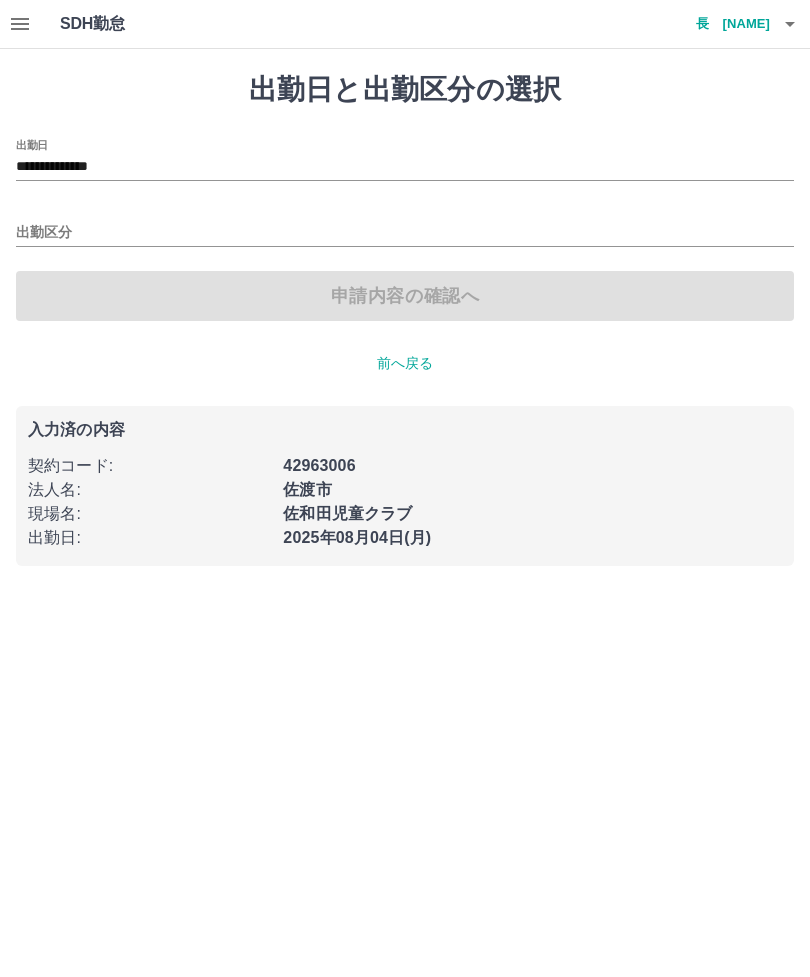 click on "出勤区分" at bounding box center (405, 233) 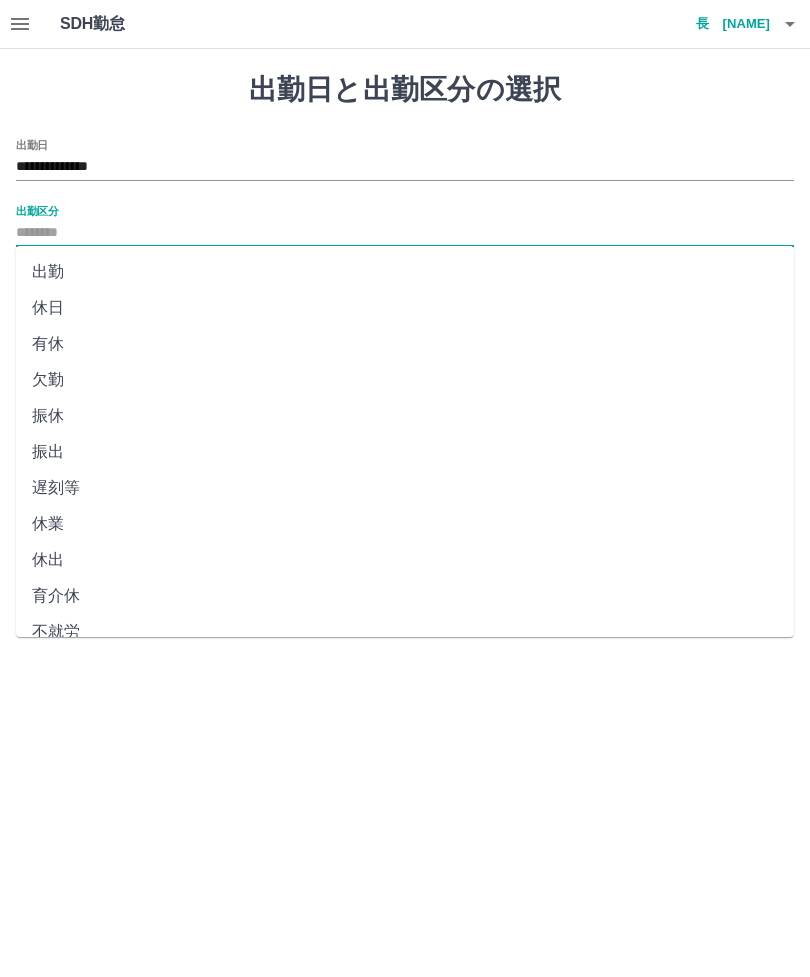click on "出勤" at bounding box center [405, 272] 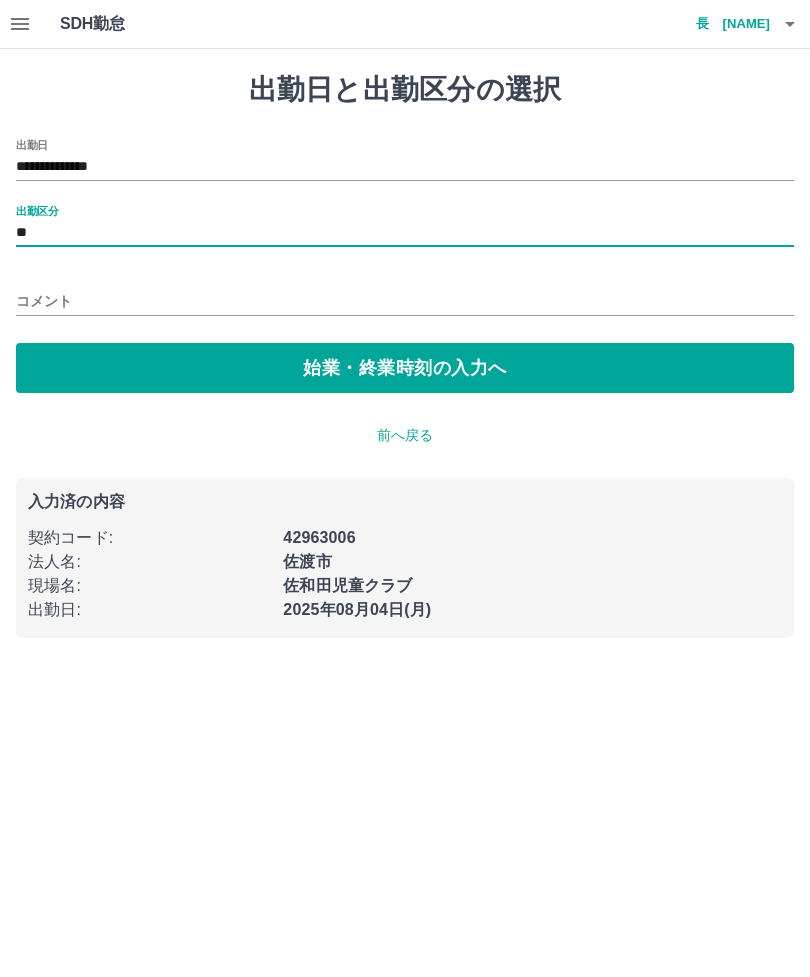 click on "始業・終業時刻の入力へ" at bounding box center (405, 368) 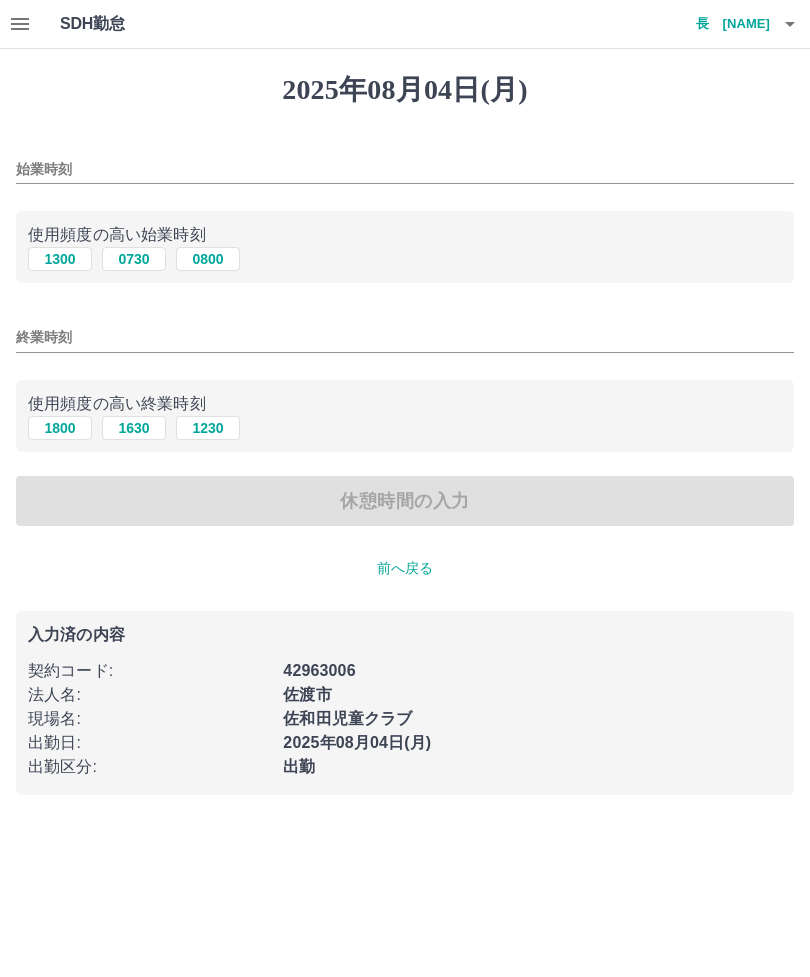 click on "1300" at bounding box center (60, 259) 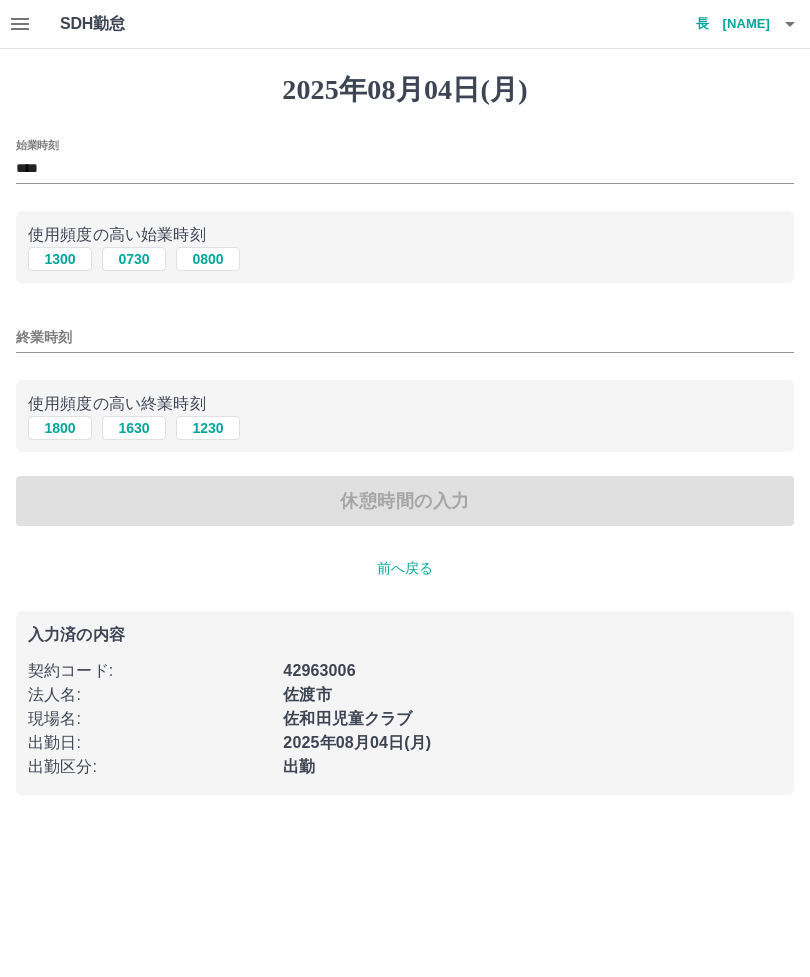 click on "終業時刻" at bounding box center [405, 337] 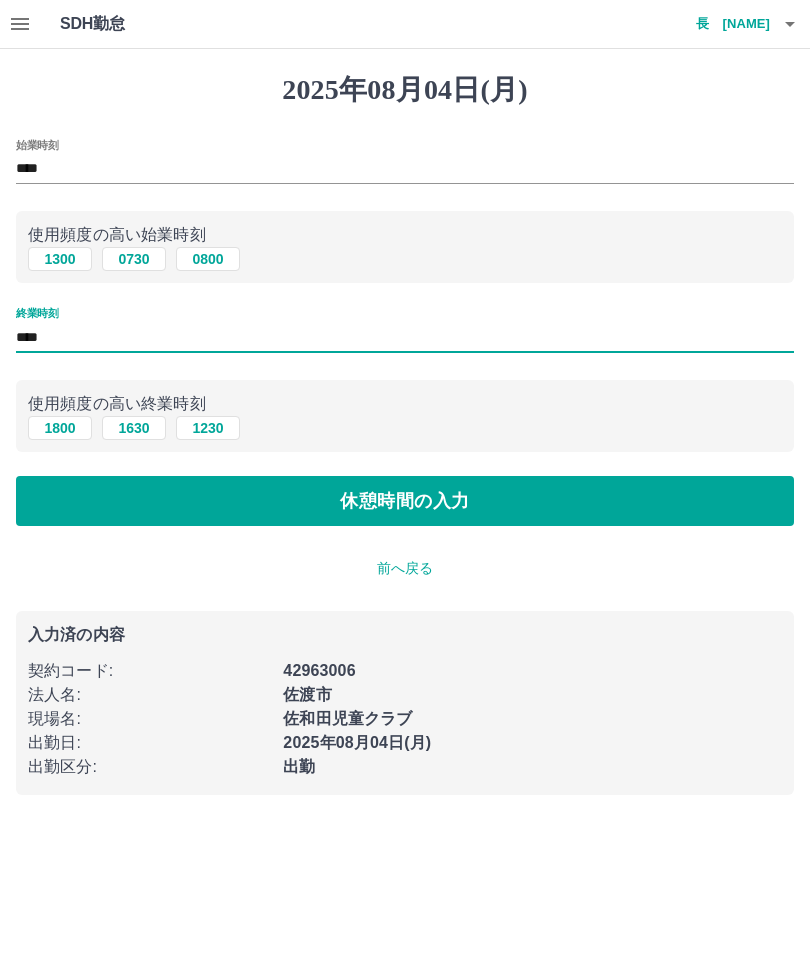 type on "****" 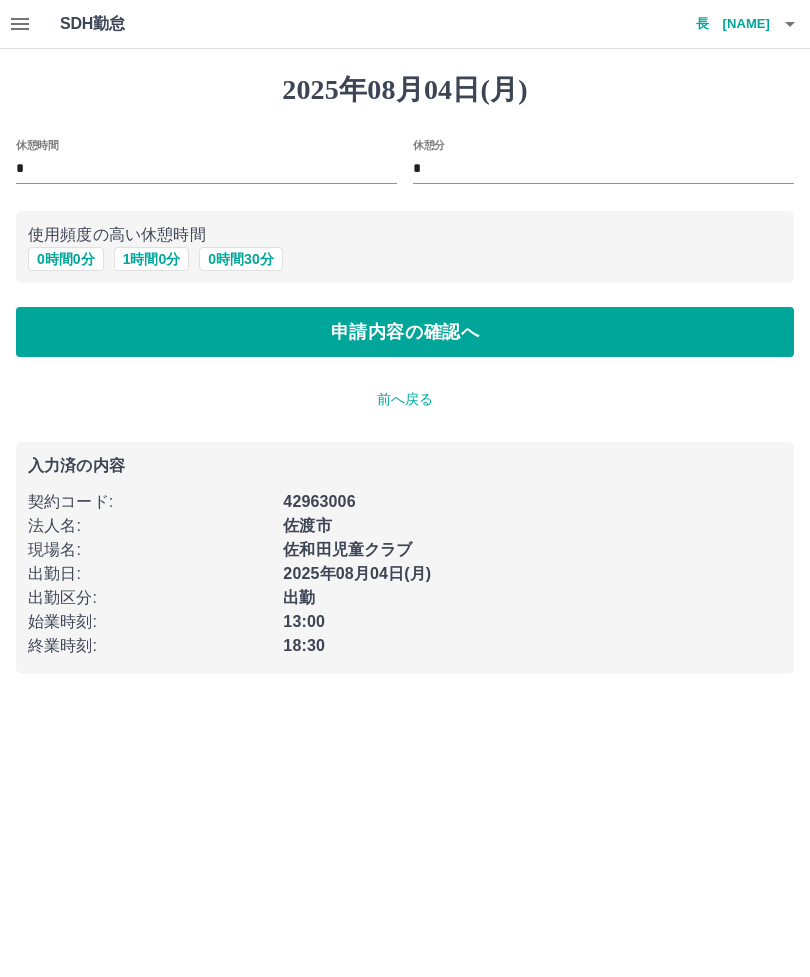 click on "0 時間 0 分" at bounding box center (66, 259) 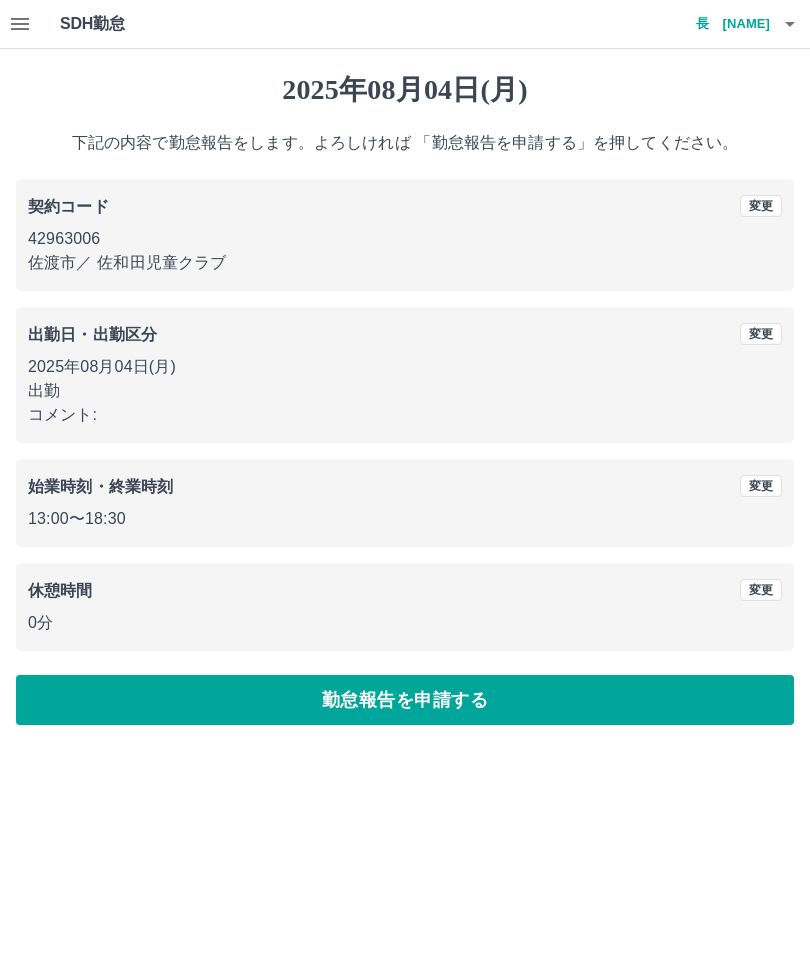 click on "勤怠報告を申請する" at bounding box center [405, 700] 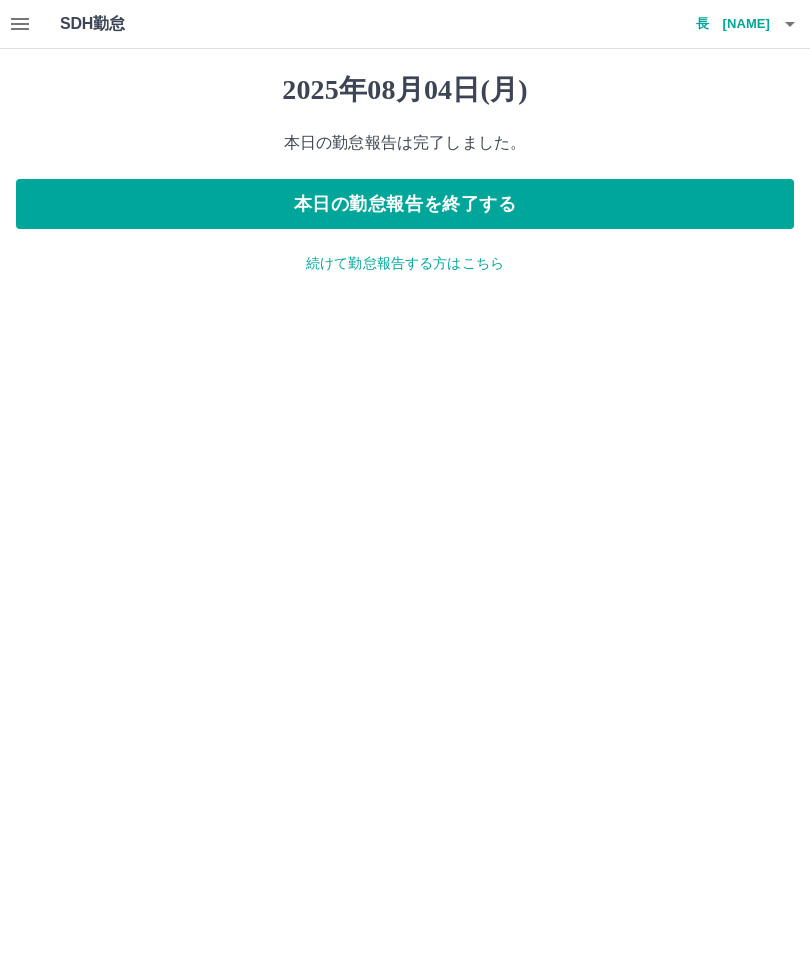 click on "本日の勤怠報告を終了する" at bounding box center (405, 204) 